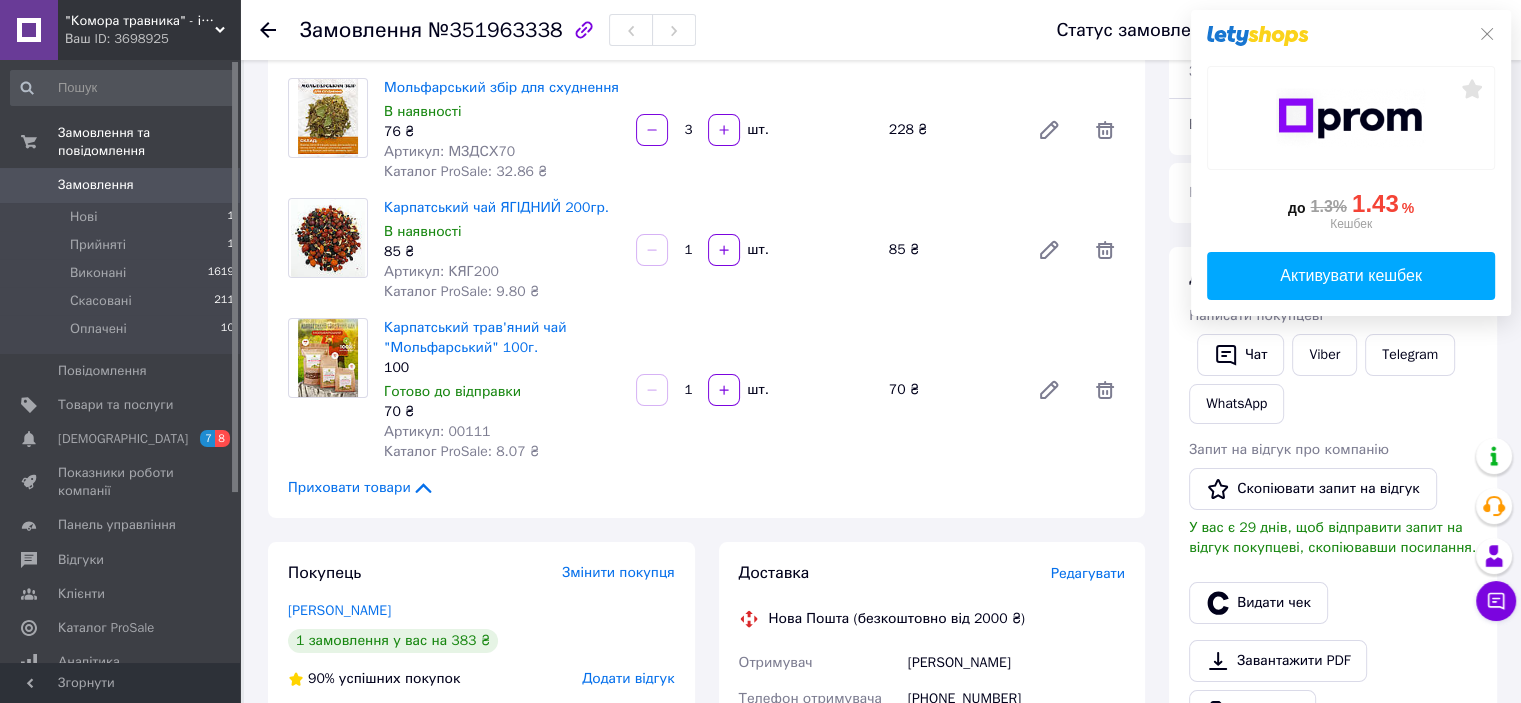 scroll, scrollTop: 153, scrollLeft: 0, axis: vertical 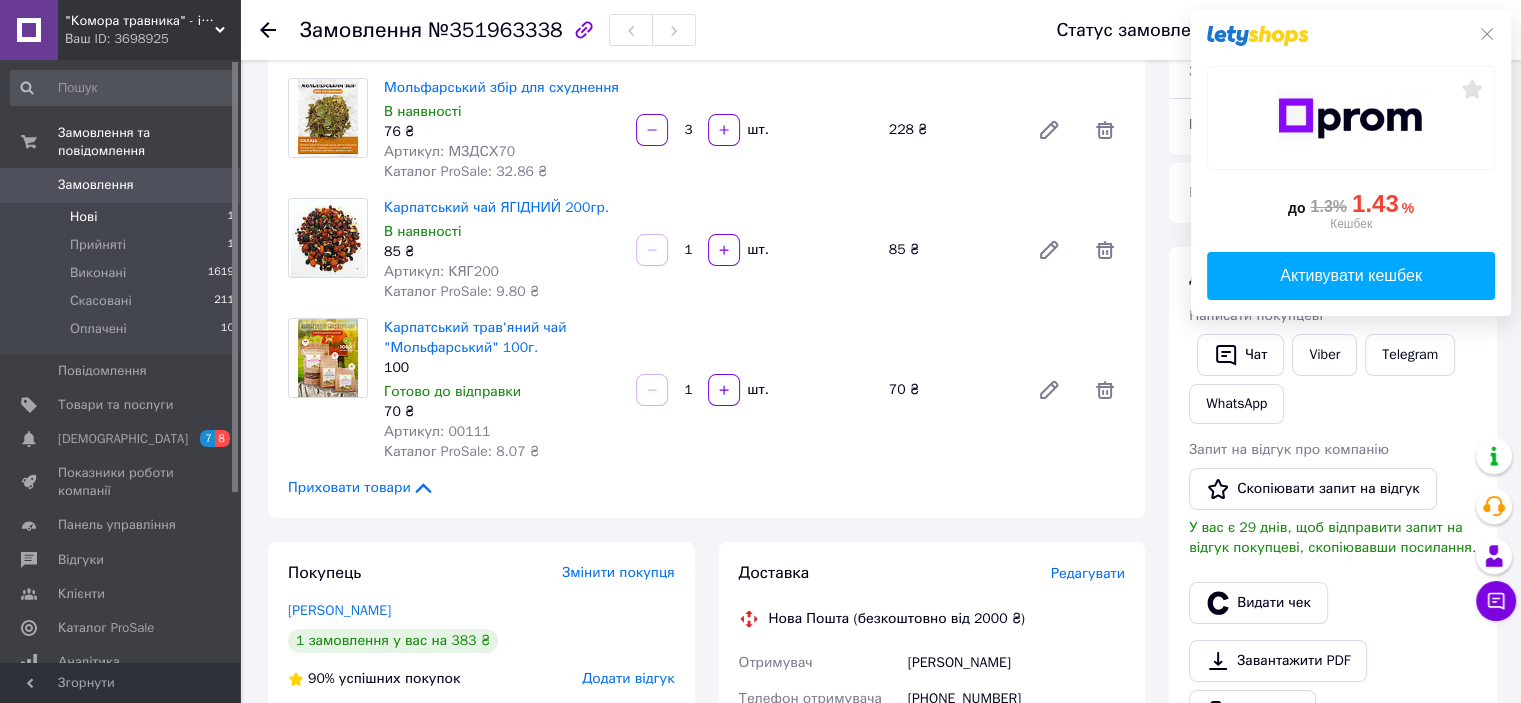 click on "Нові 1" at bounding box center (123, 217) 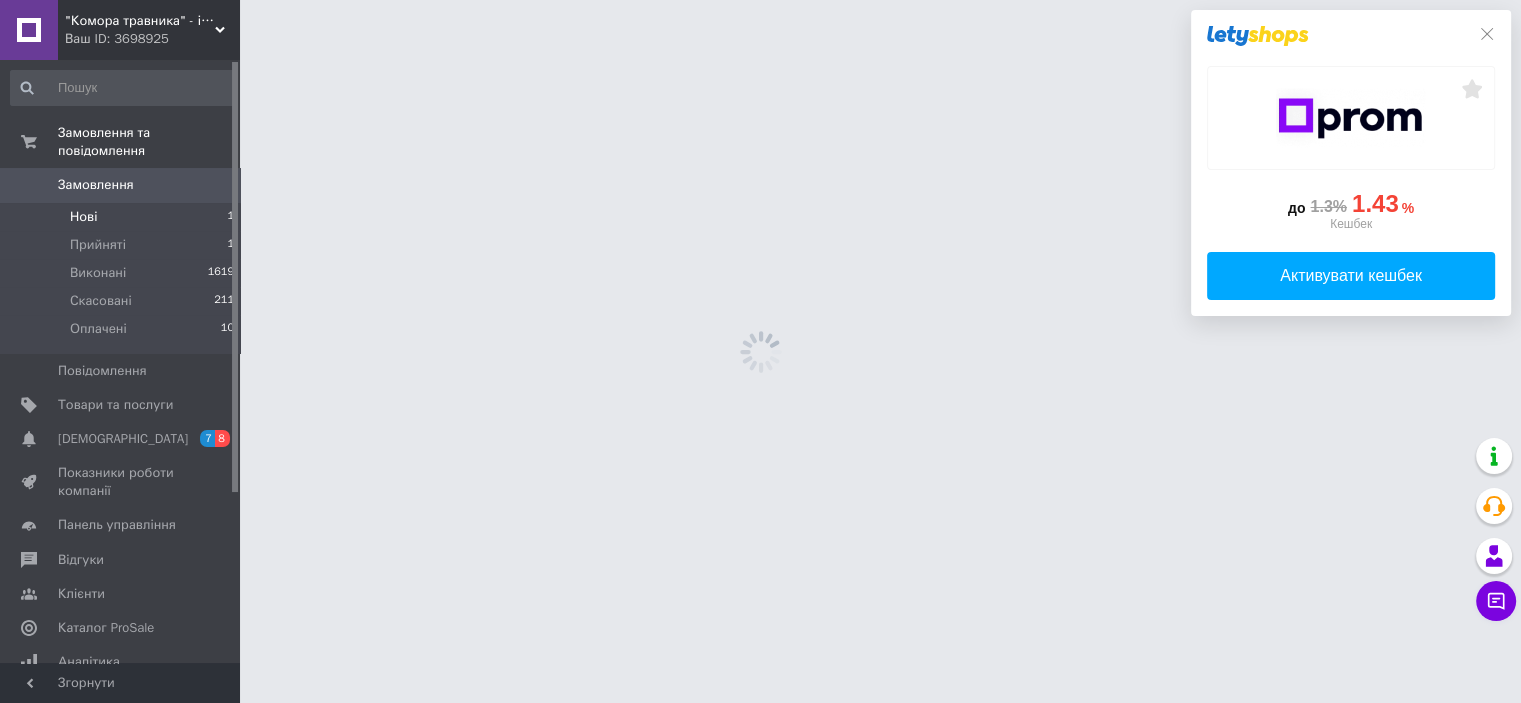 scroll, scrollTop: 0, scrollLeft: 0, axis: both 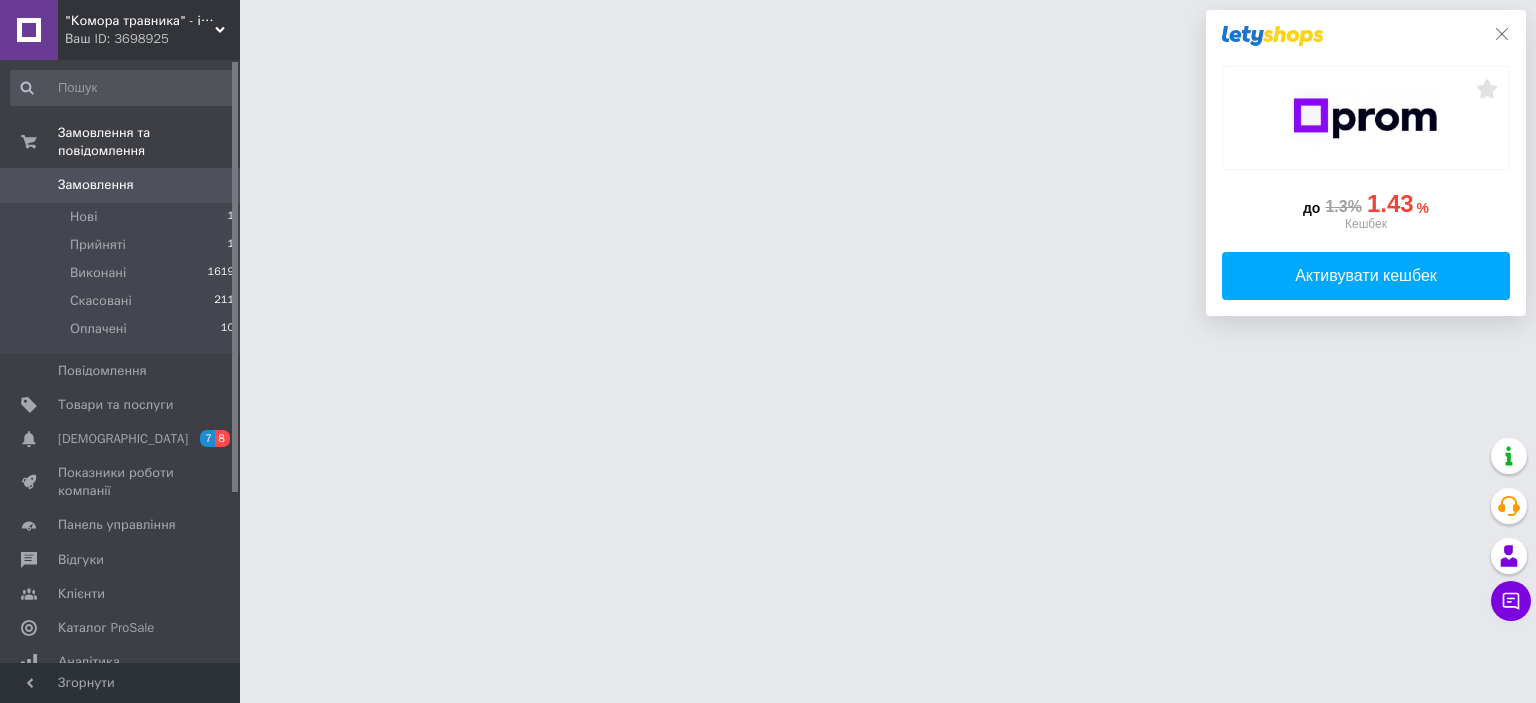 click 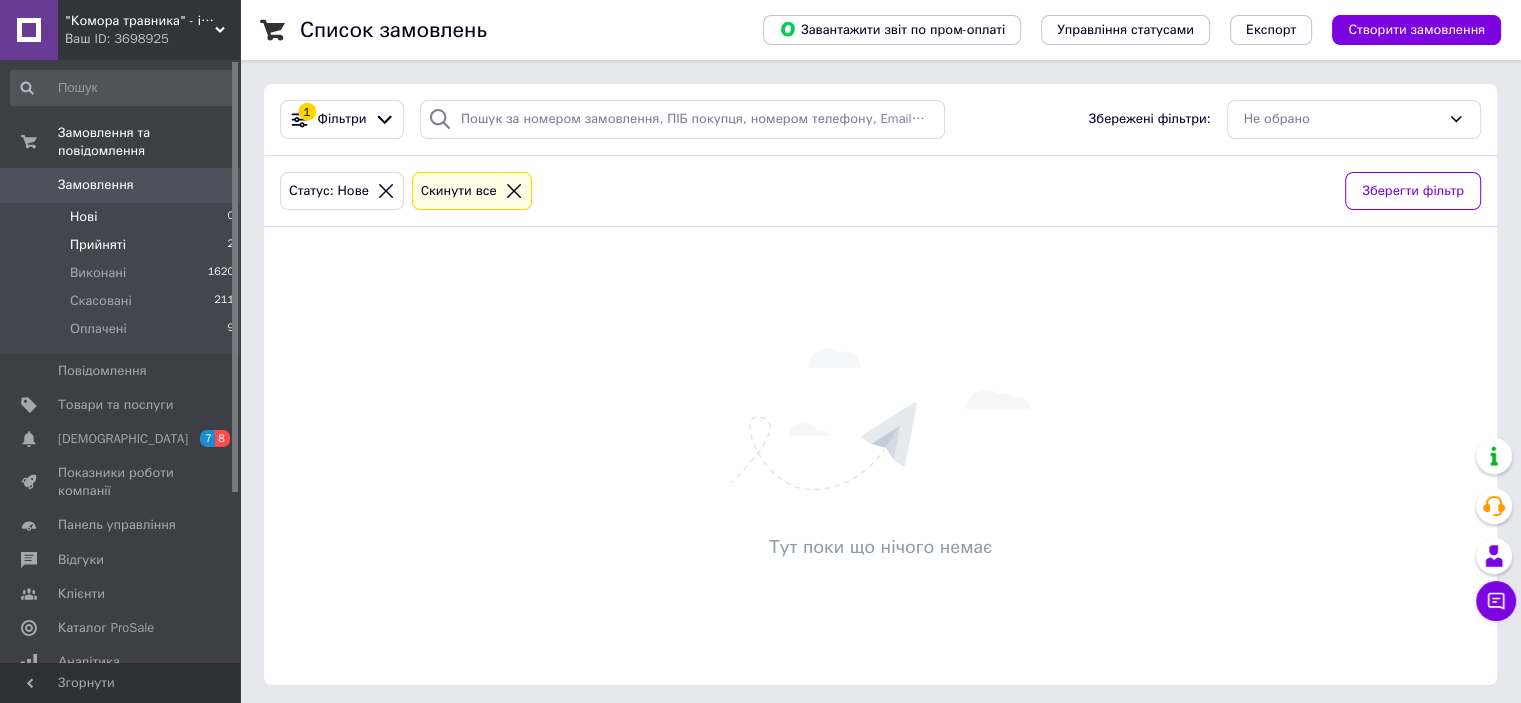 click on "Прийняті" at bounding box center (98, 245) 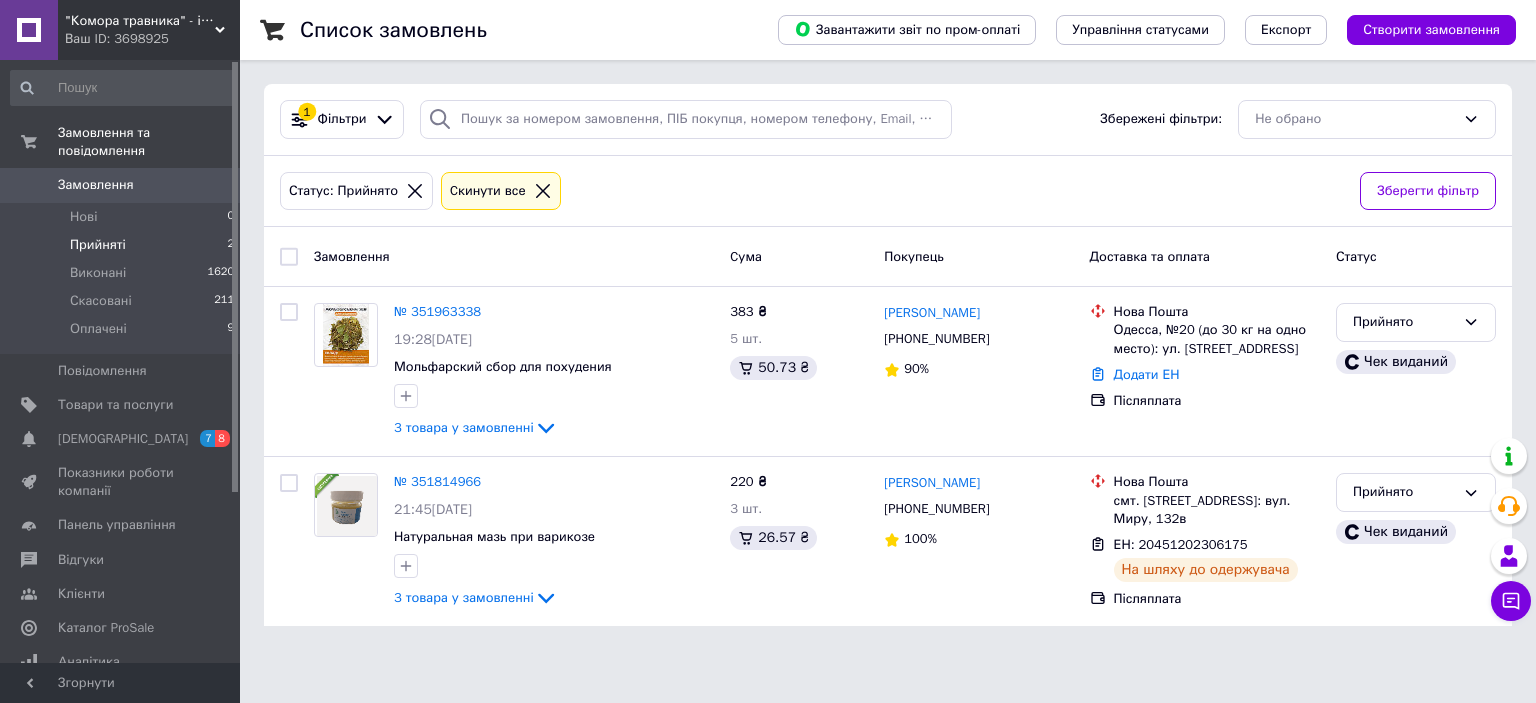 click on "Прийняті 2" at bounding box center (123, 245) 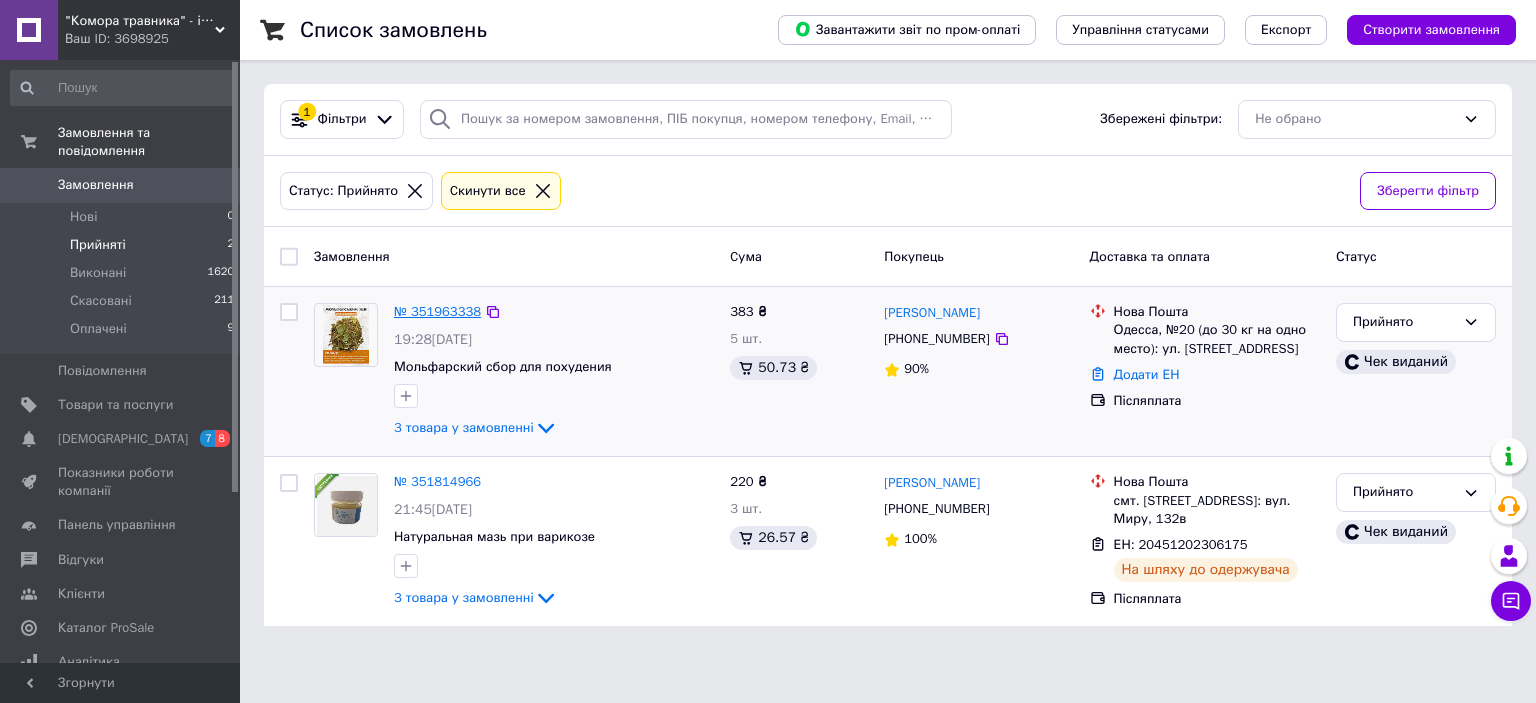 click on "№ 351963338" at bounding box center [437, 311] 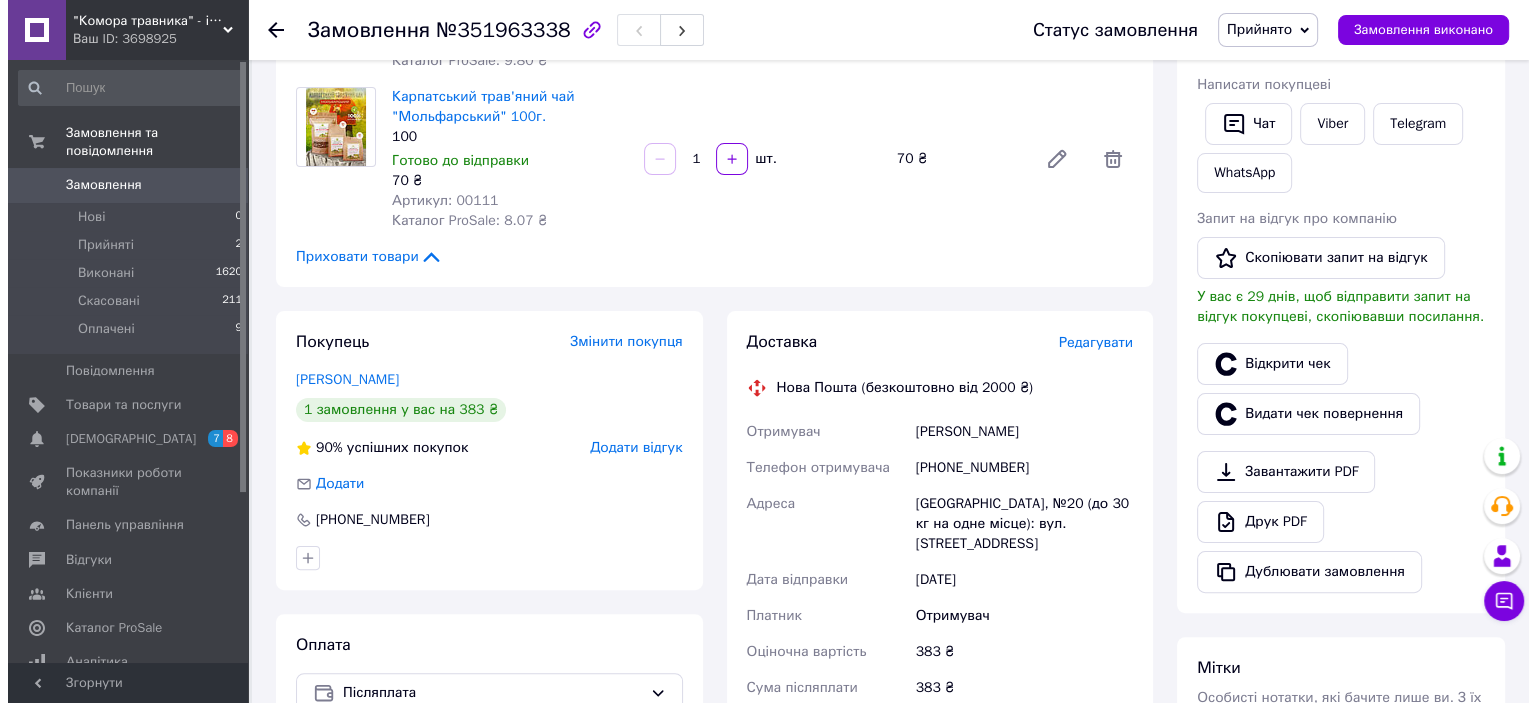 scroll, scrollTop: 405, scrollLeft: 0, axis: vertical 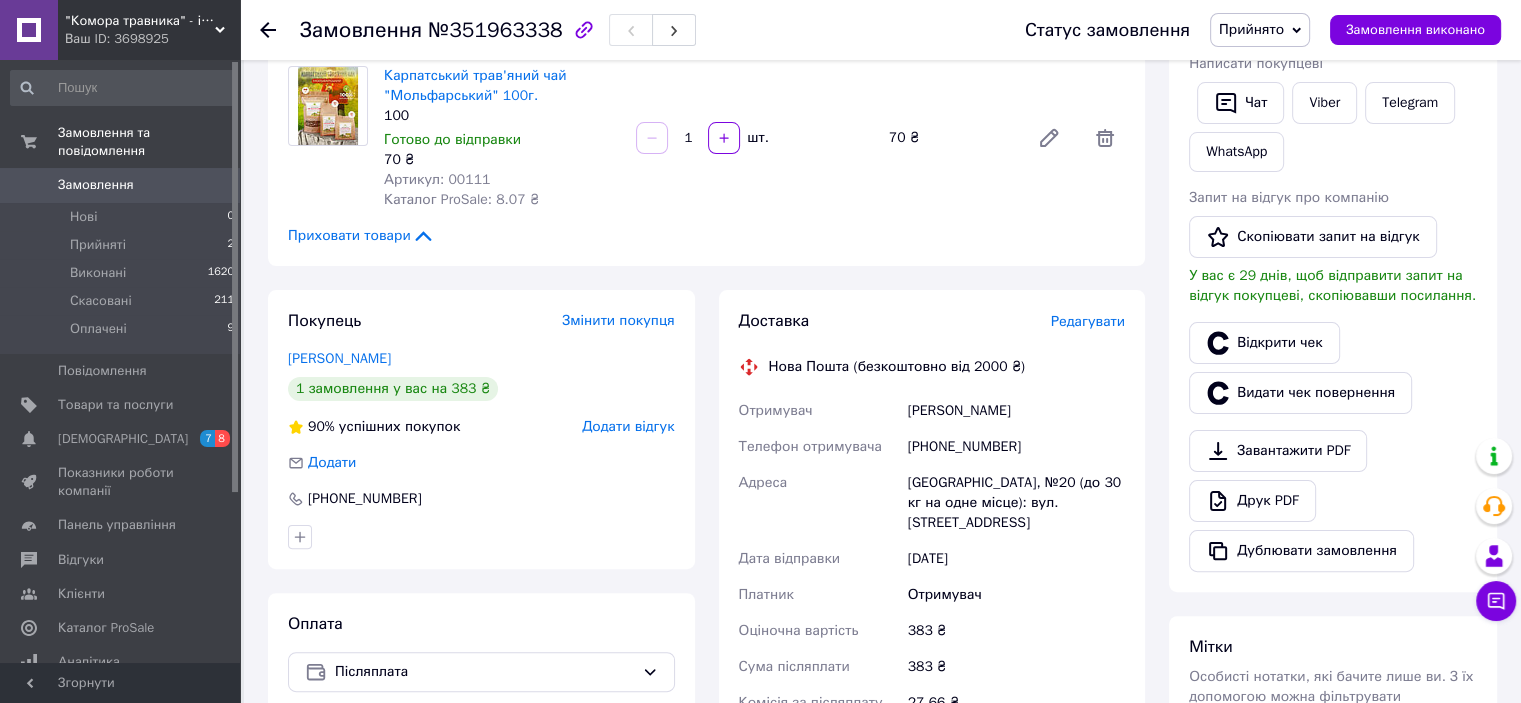 click on "Редагувати" at bounding box center (1088, 321) 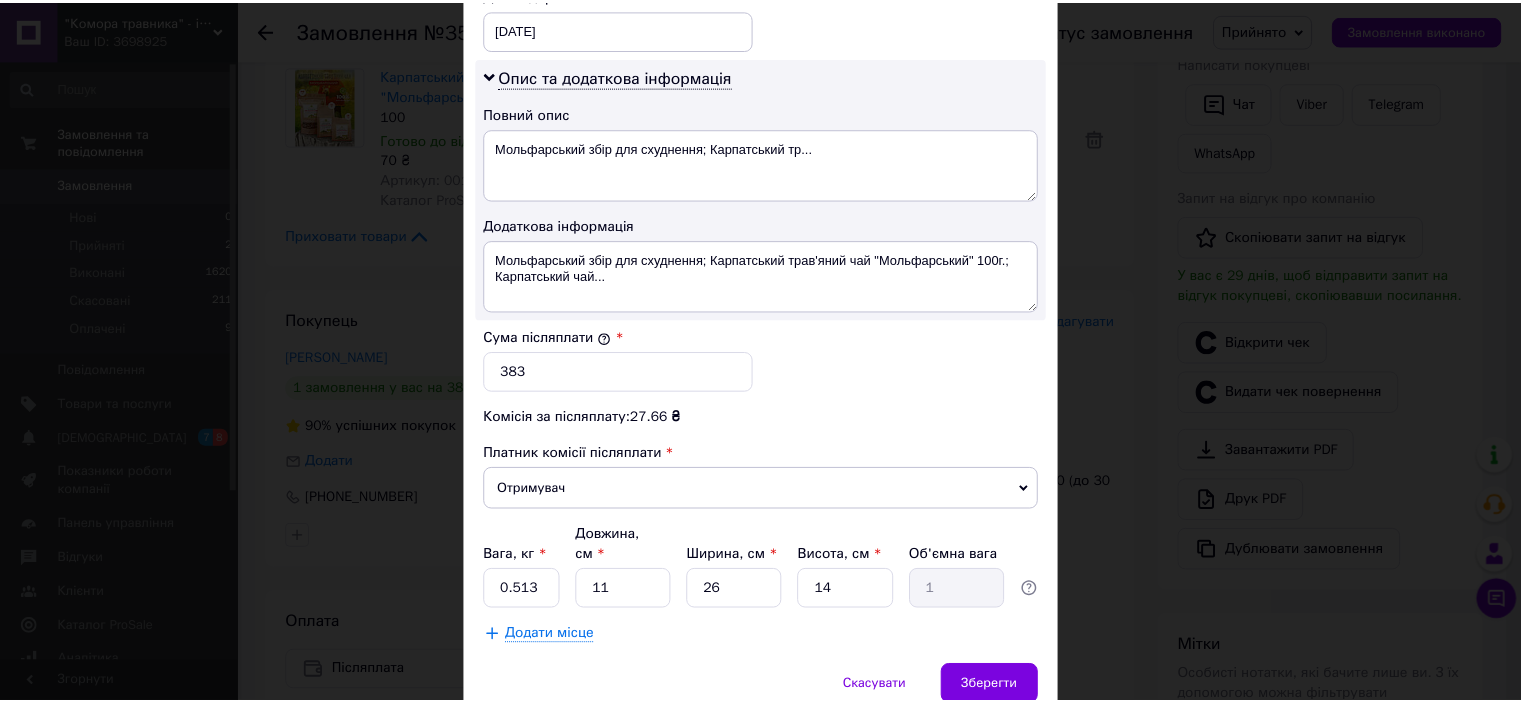 scroll, scrollTop: 994, scrollLeft: 0, axis: vertical 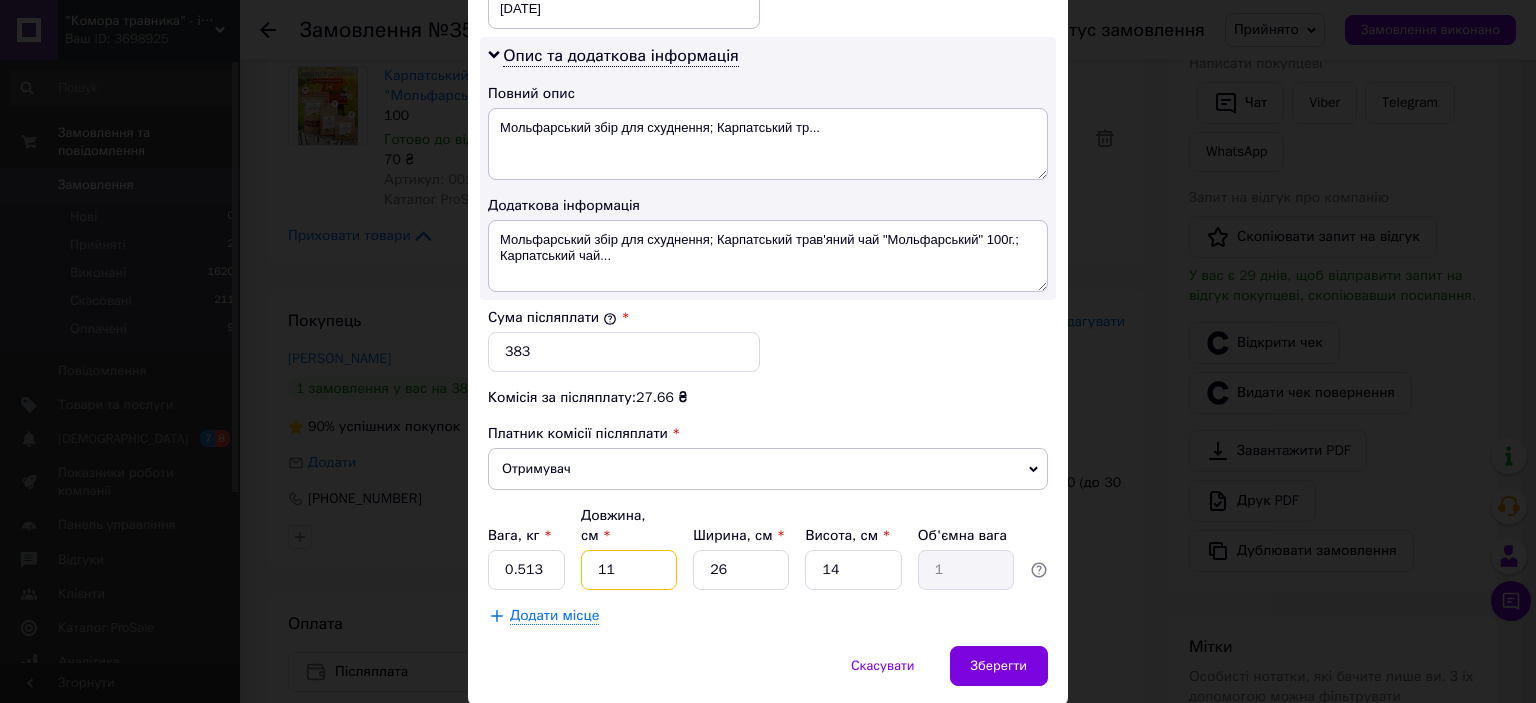 click on "11" at bounding box center [629, 570] 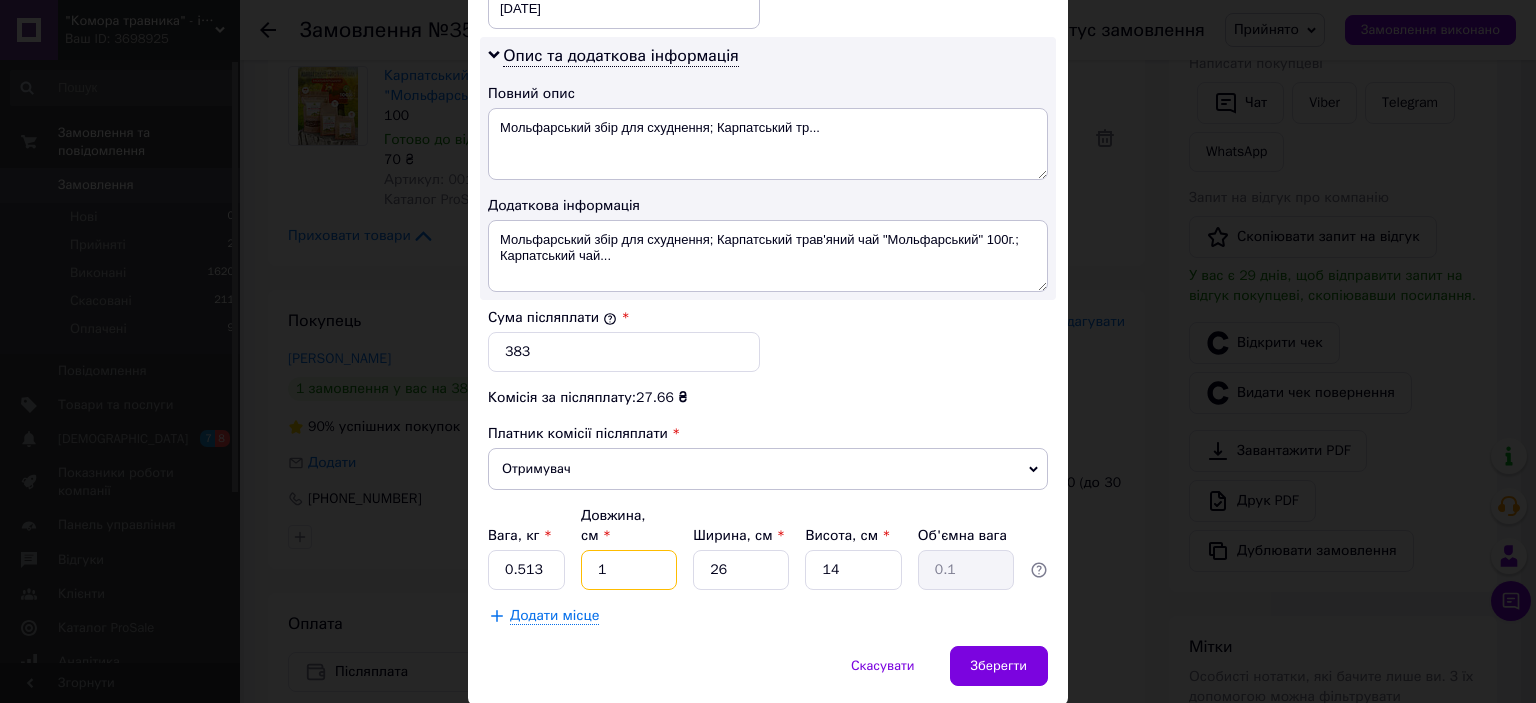 type 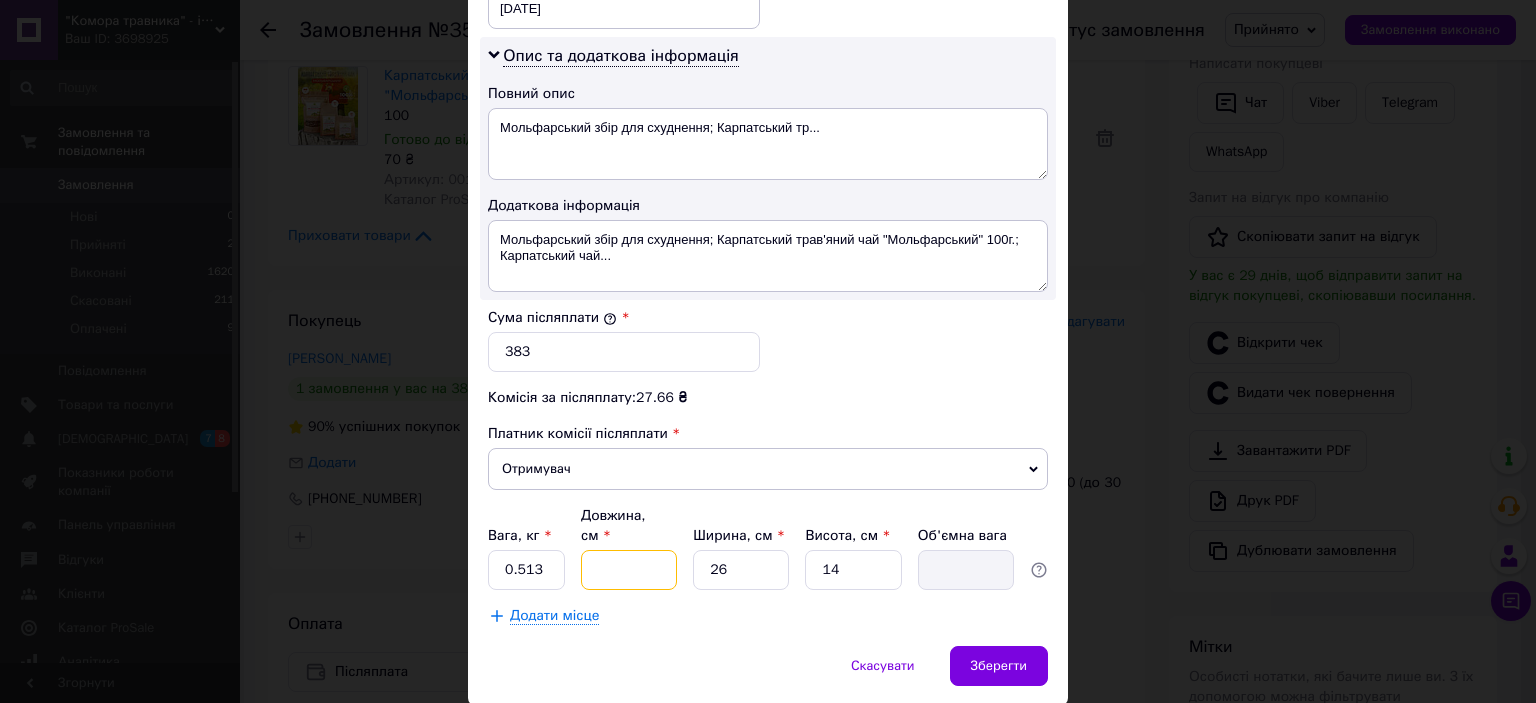 type on "2" 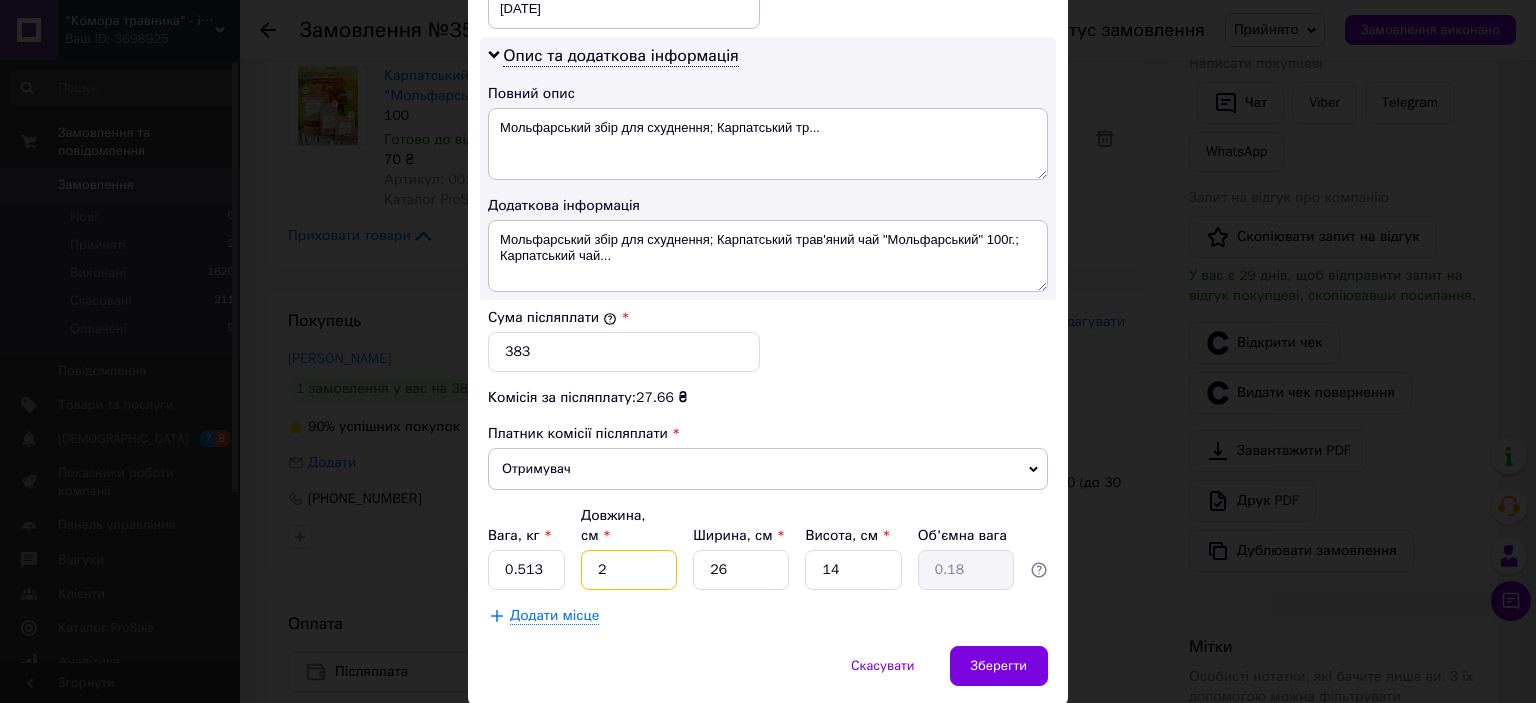 type on "22" 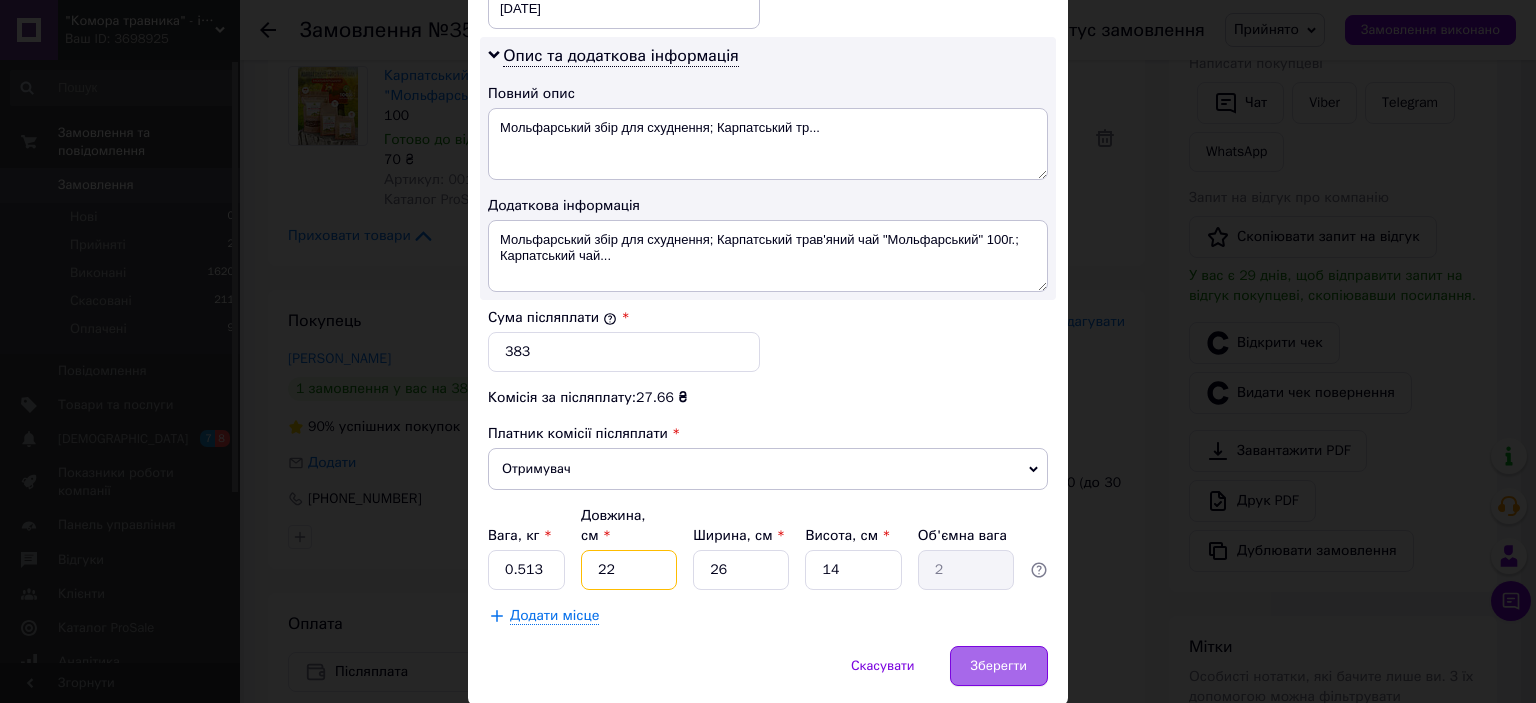 type on "22" 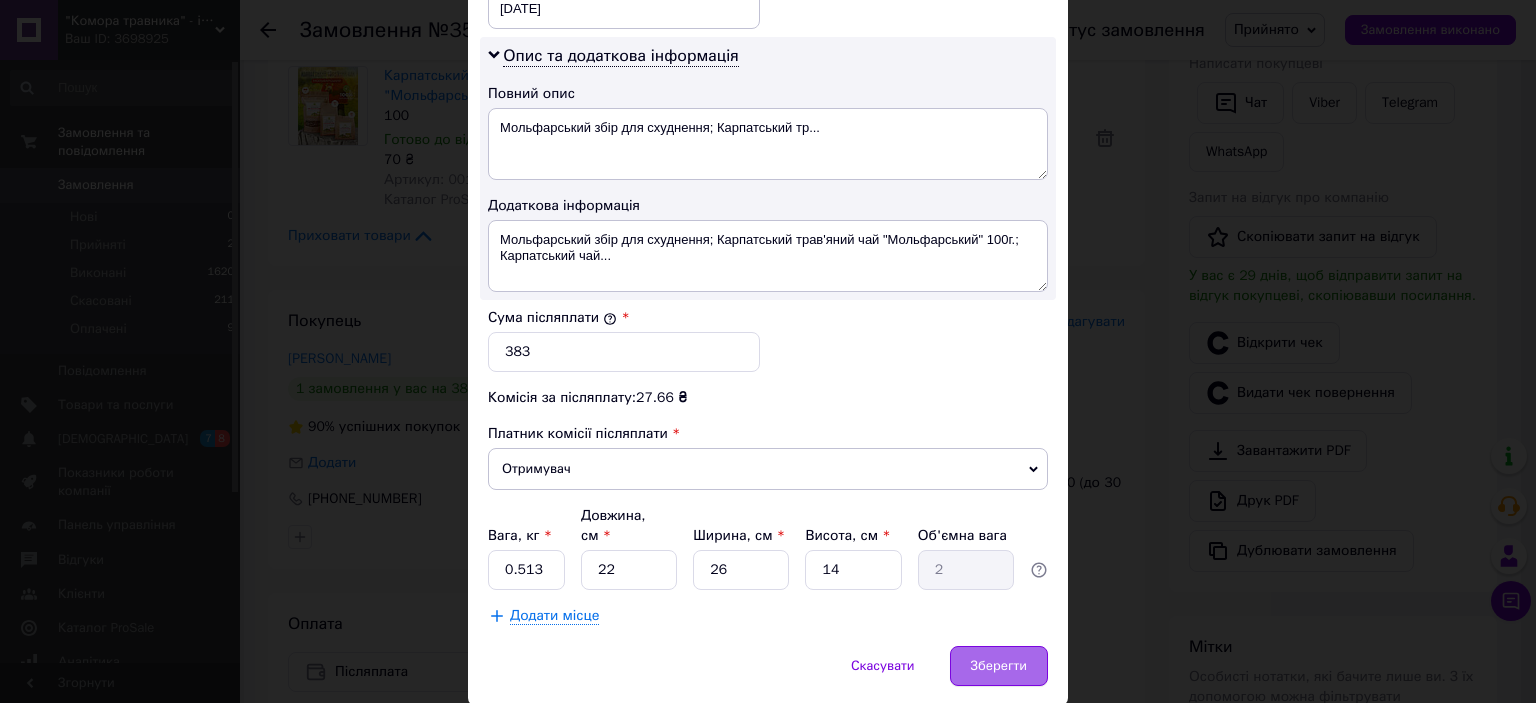 click on "Зберегти" at bounding box center (999, 666) 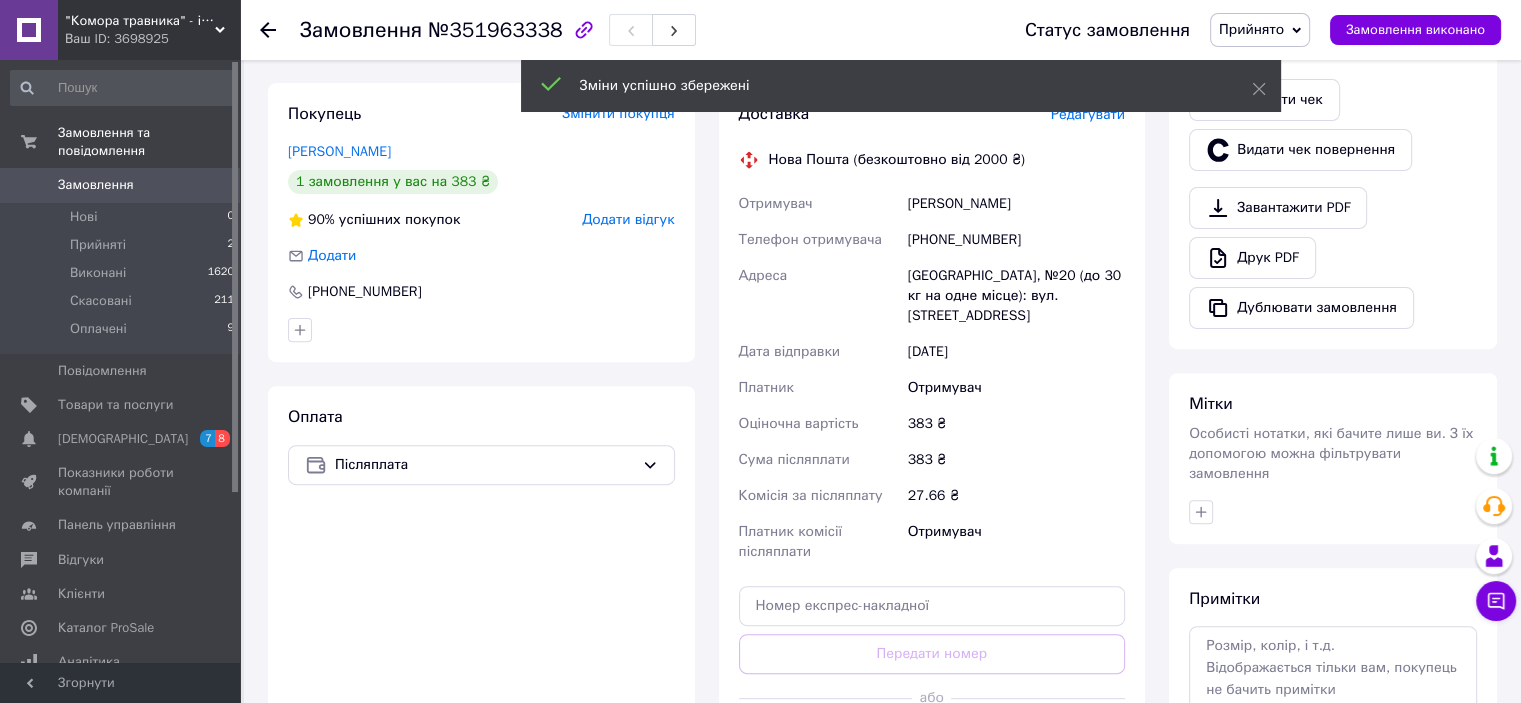 scroll, scrollTop: 729, scrollLeft: 0, axis: vertical 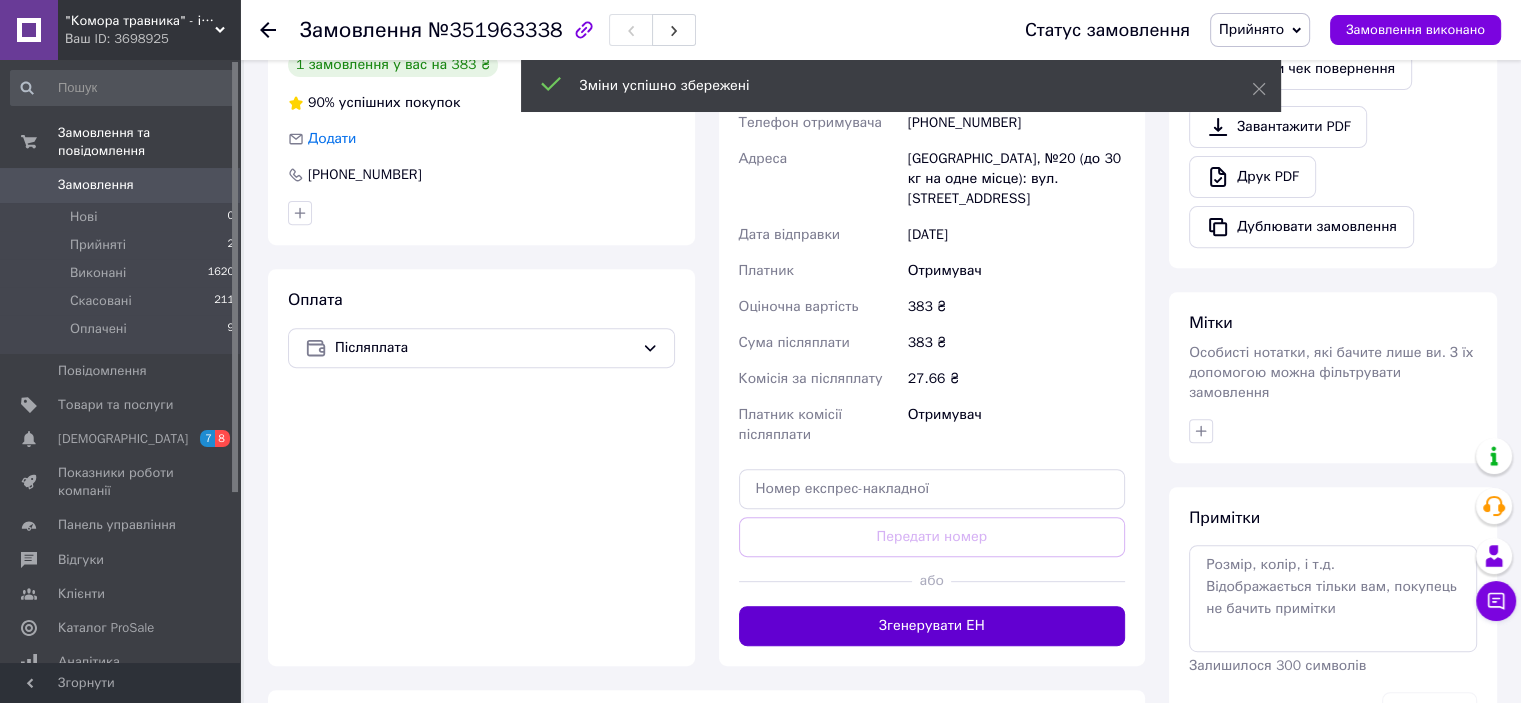 click on "Згенерувати ЕН" at bounding box center (932, 626) 